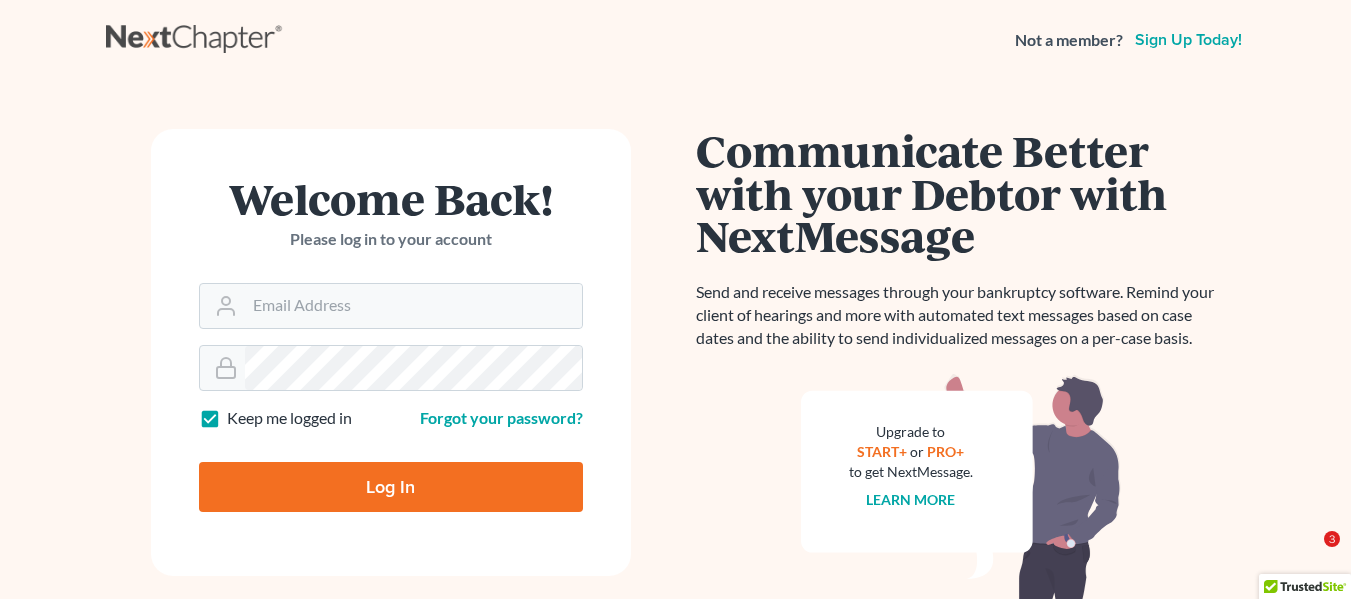 scroll, scrollTop: 0, scrollLeft: 0, axis: both 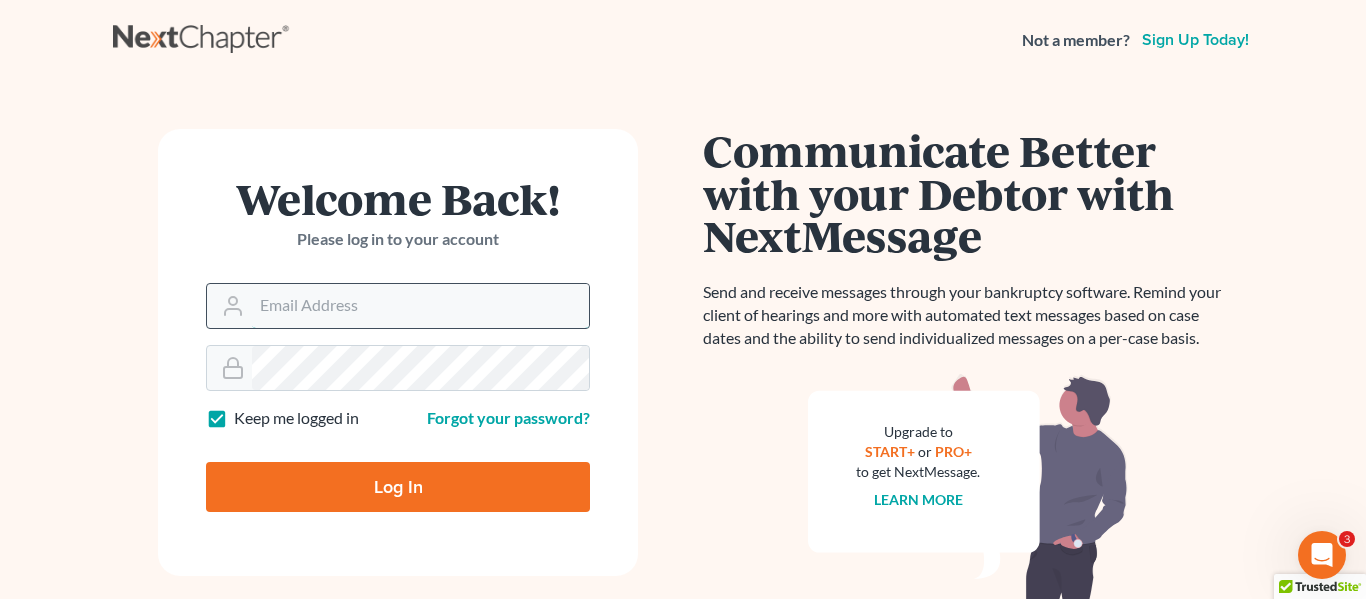 drag, startPoint x: 473, startPoint y: 311, endPoint x: 496, endPoint y: 305, distance: 23.769728 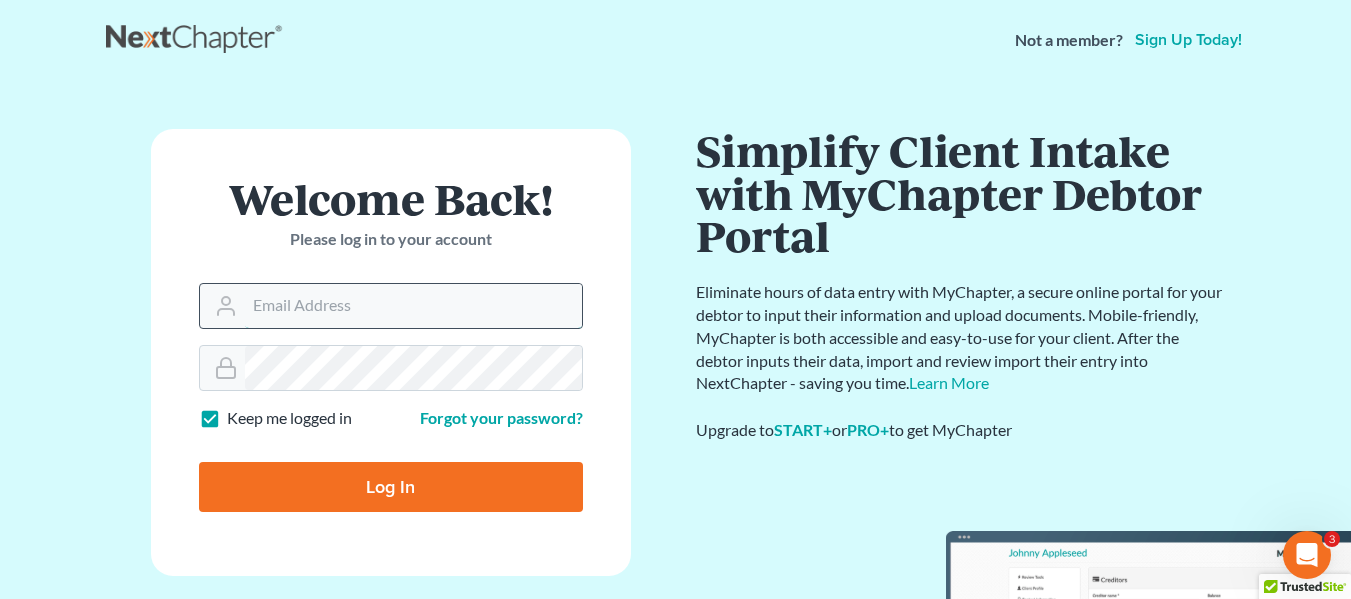 type on "Crystal@attorneydebtfighters.com" 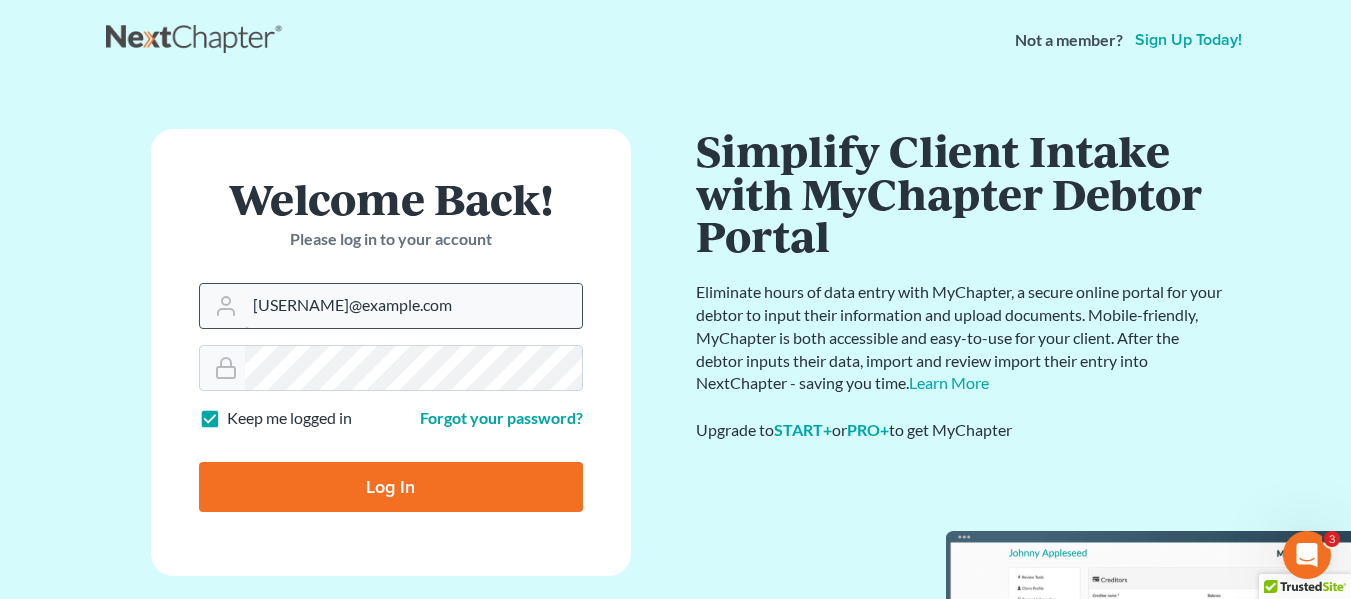 type on "Thinking..." 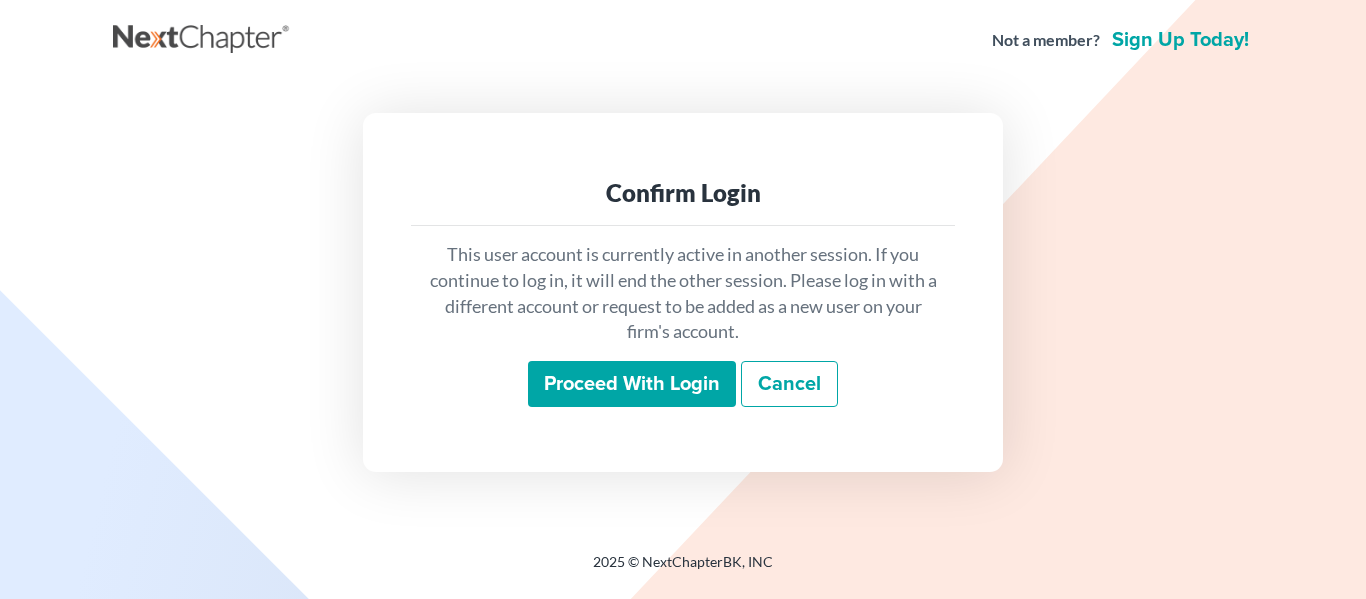 scroll, scrollTop: 0, scrollLeft: 0, axis: both 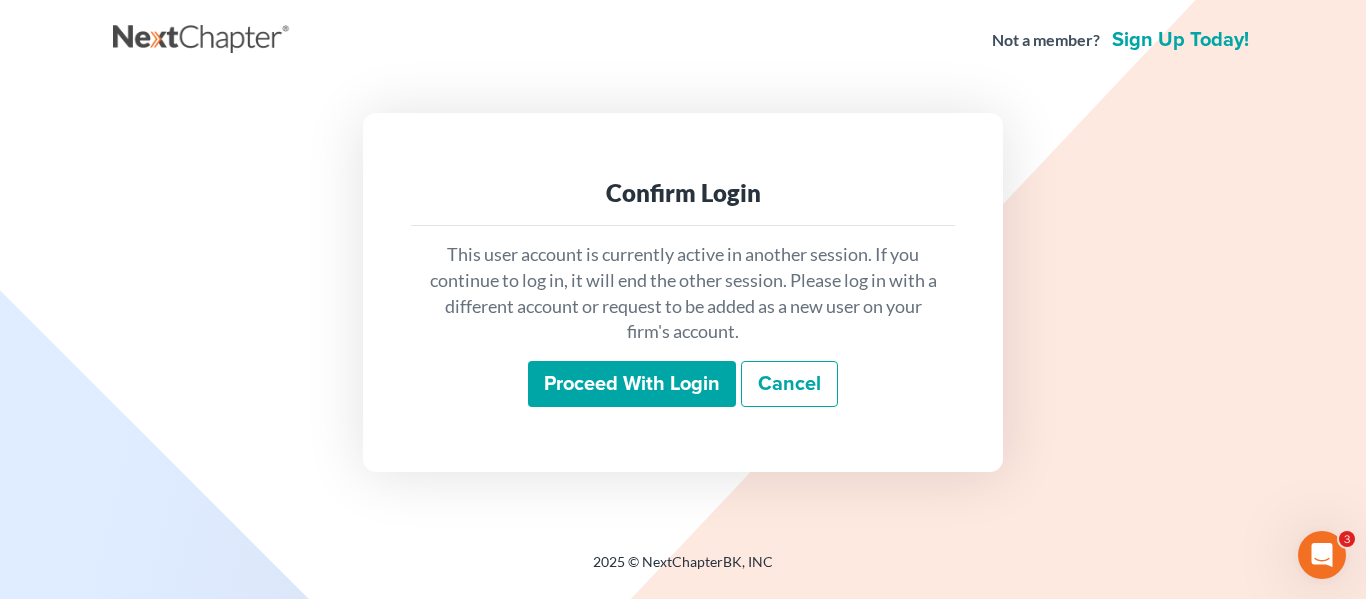 drag, startPoint x: 667, startPoint y: 417, endPoint x: 664, endPoint y: 383, distance: 34.132095 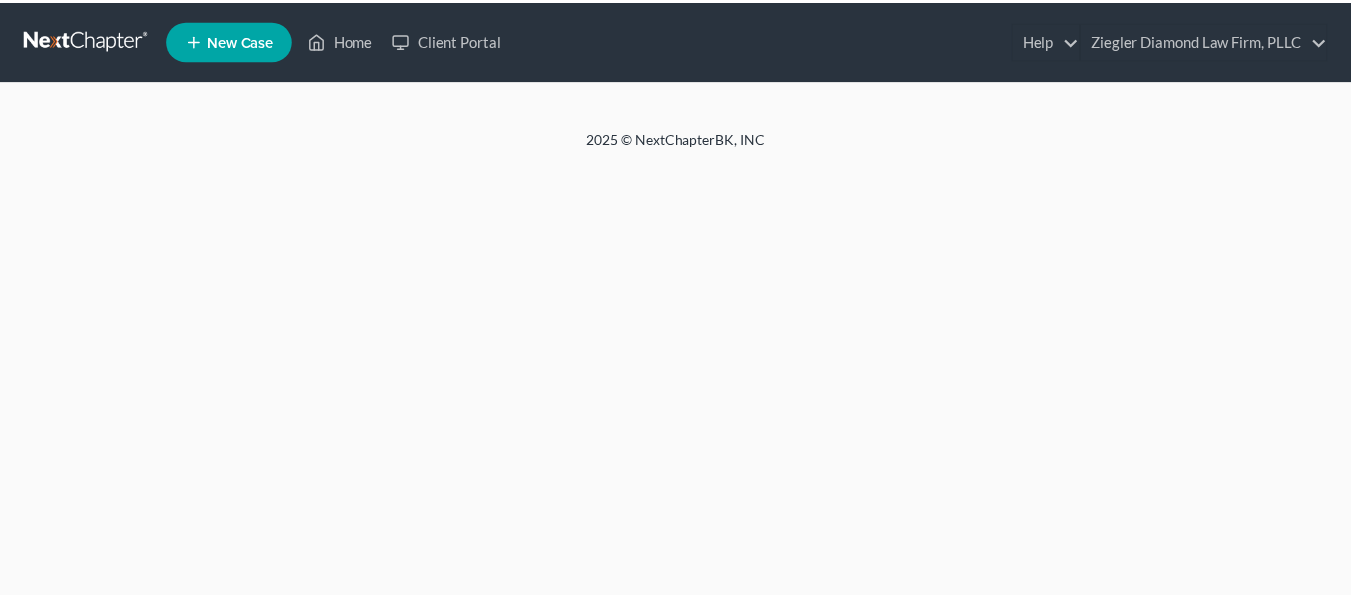 scroll, scrollTop: 0, scrollLeft: 0, axis: both 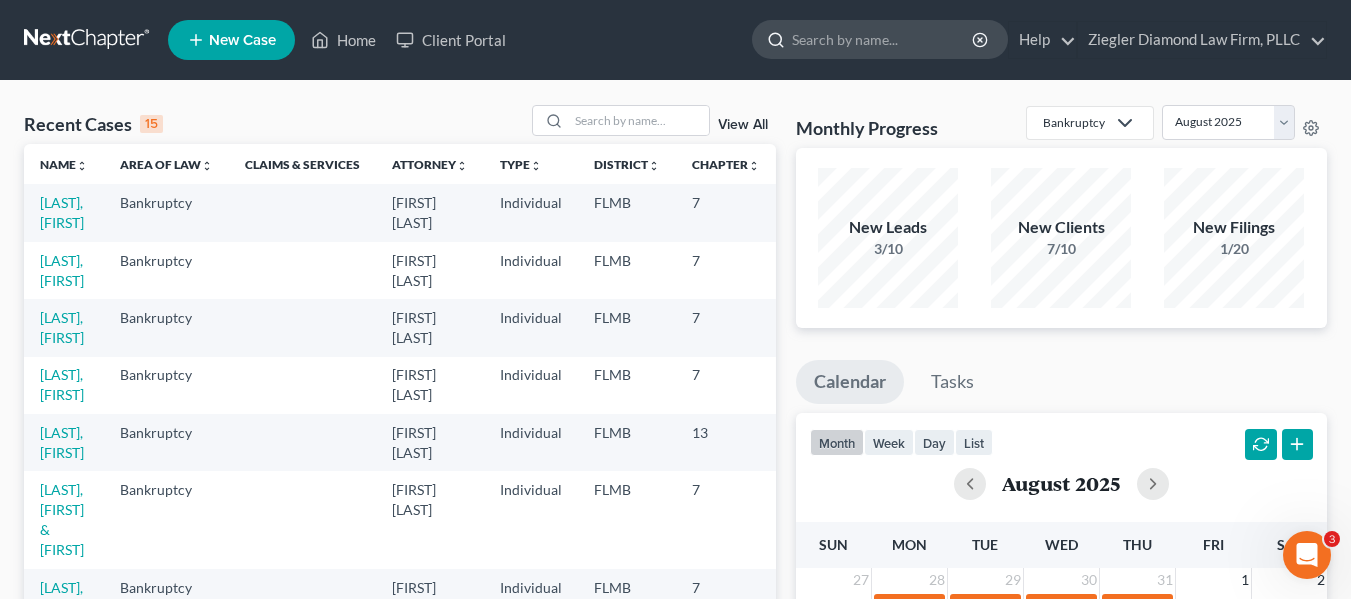 click at bounding box center (883, 39) 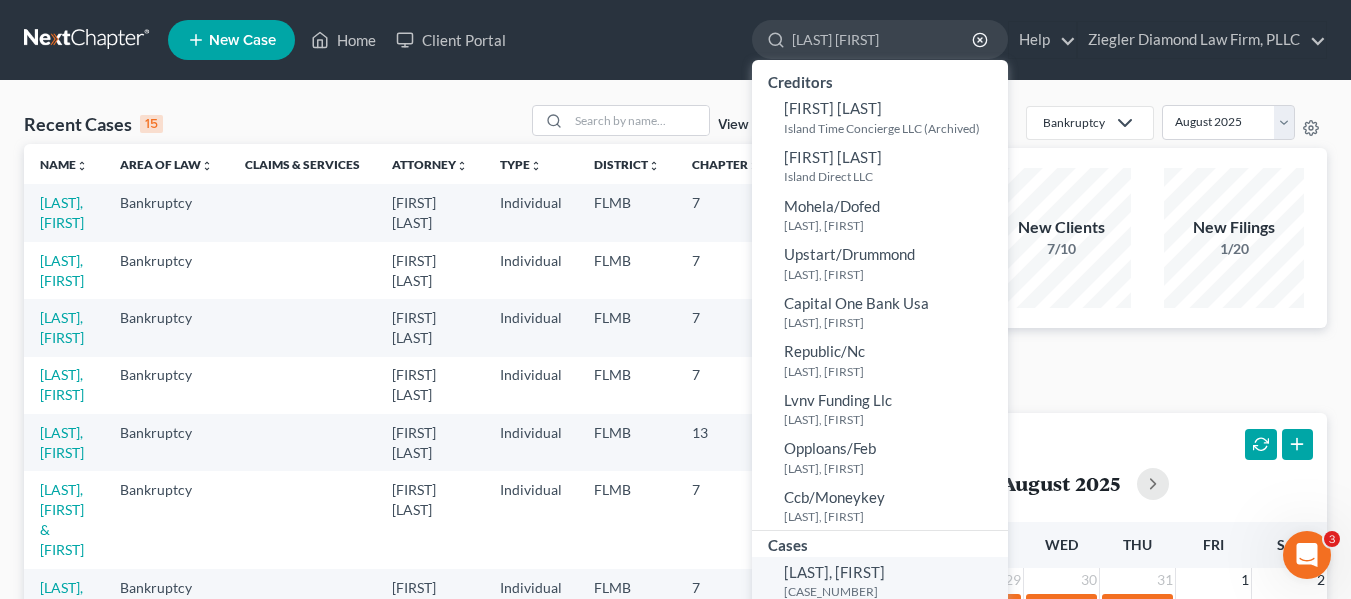 type on "[LAST] [FIRST]" 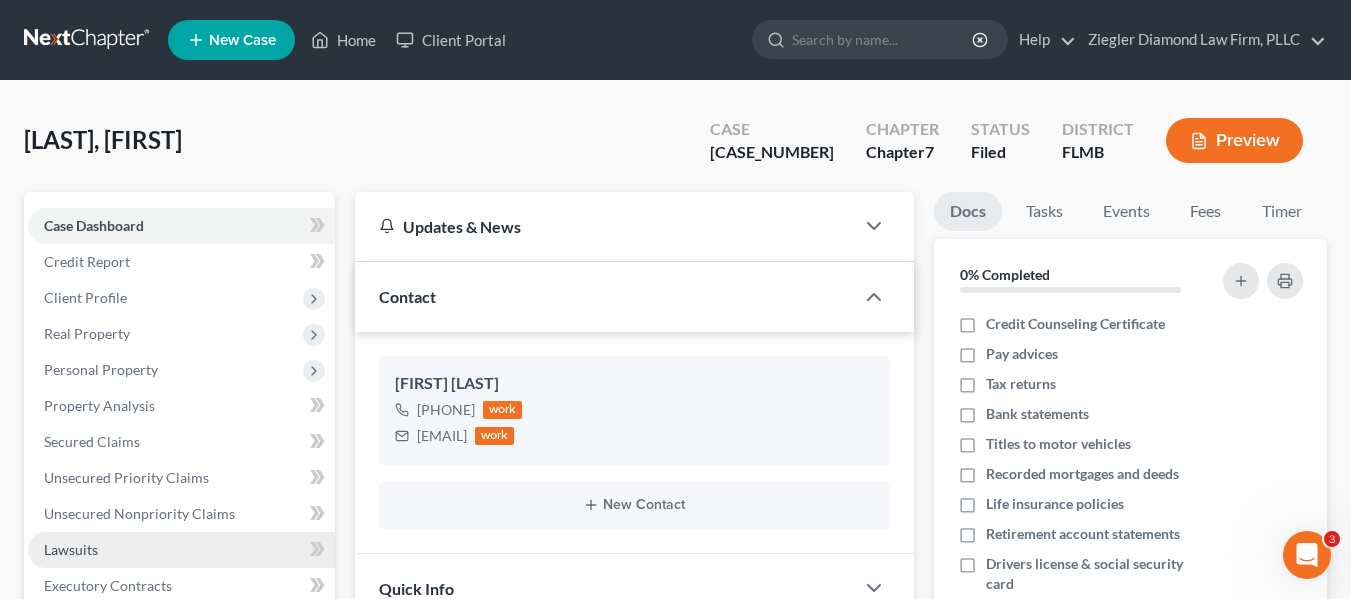 click on "Lawsuits" at bounding box center (181, 550) 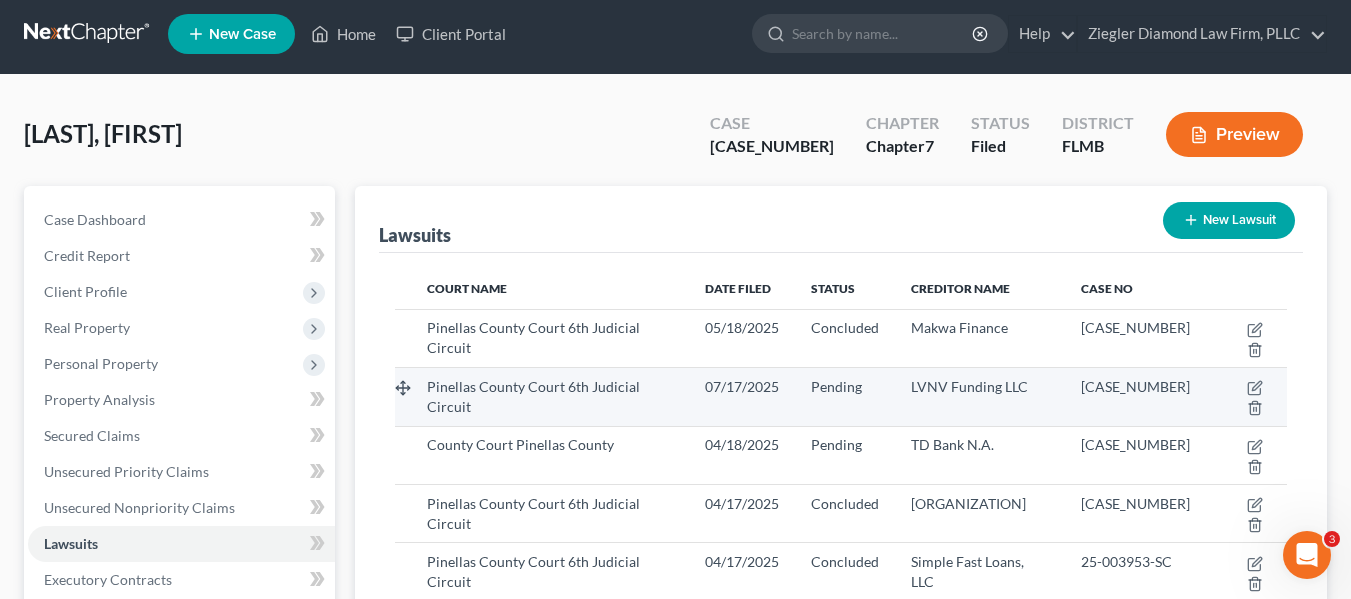 scroll, scrollTop: 100, scrollLeft: 0, axis: vertical 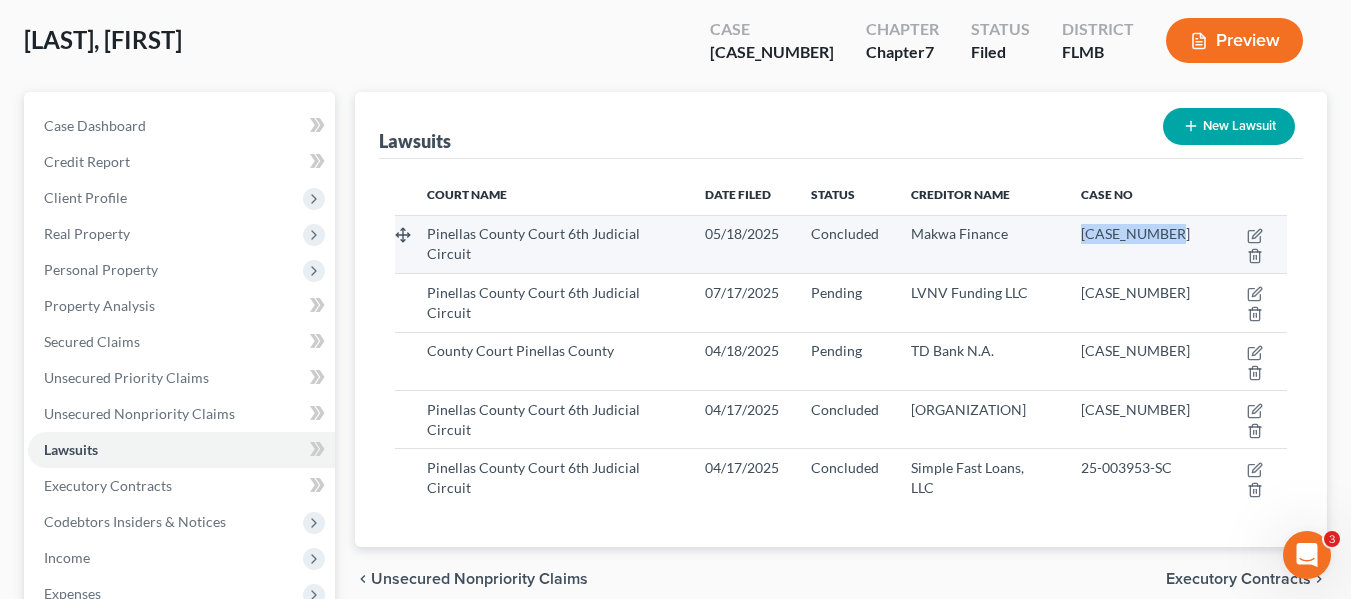 drag, startPoint x: 1126, startPoint y: 250, endPoint x: 1127, endPoint y: 226, distance: 24.020824 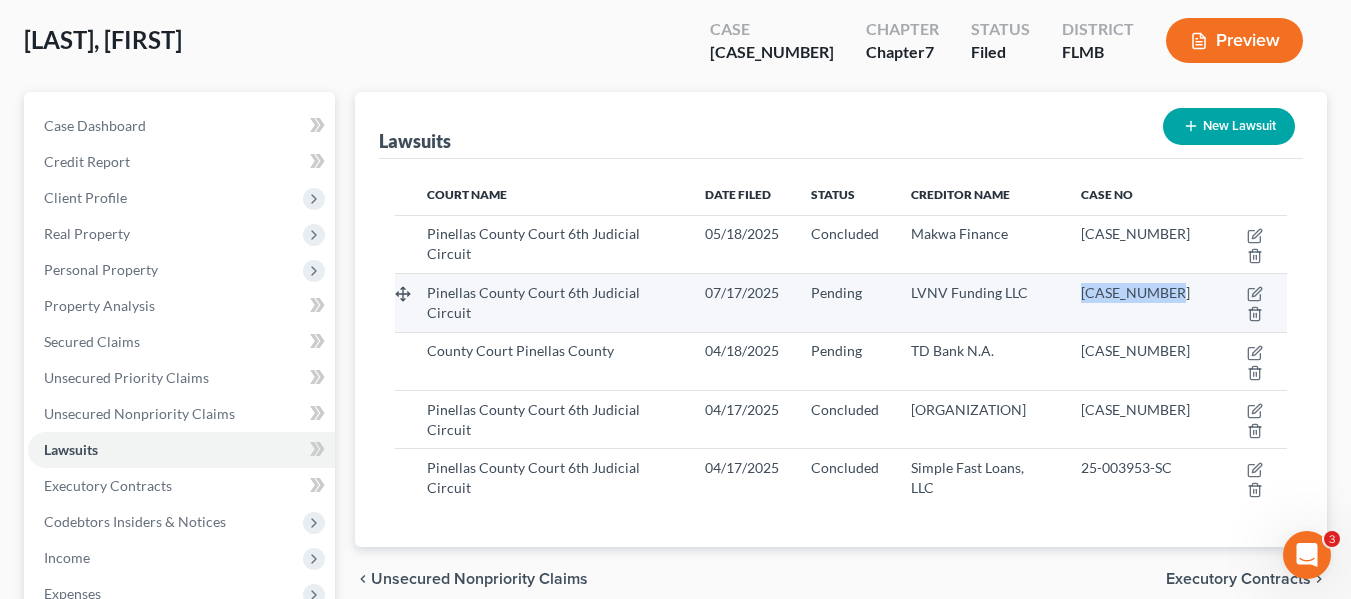 drag, startPoint x: 1139, startPoint y: 307, endPoint x: 1102, endPoint y: 283, distance: 44.102154 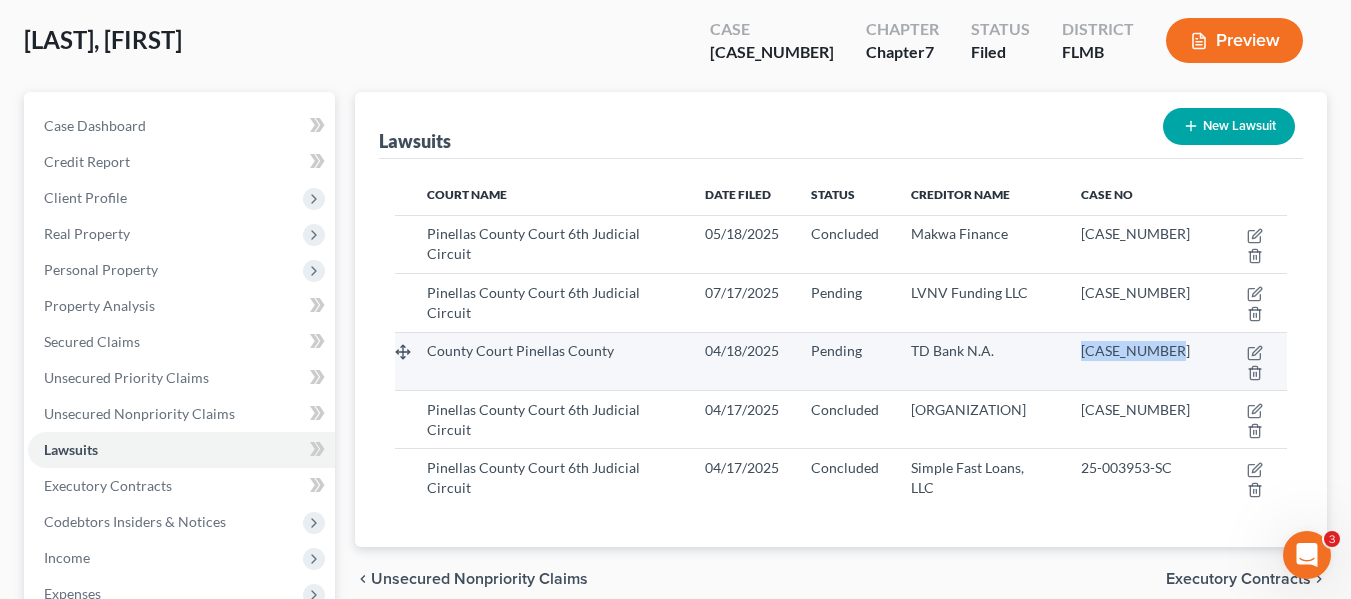 drag, startPoint x: 1144, startPoint y: 370, endPoint x: 1110, endPoint y: 354, distance: 37.576588 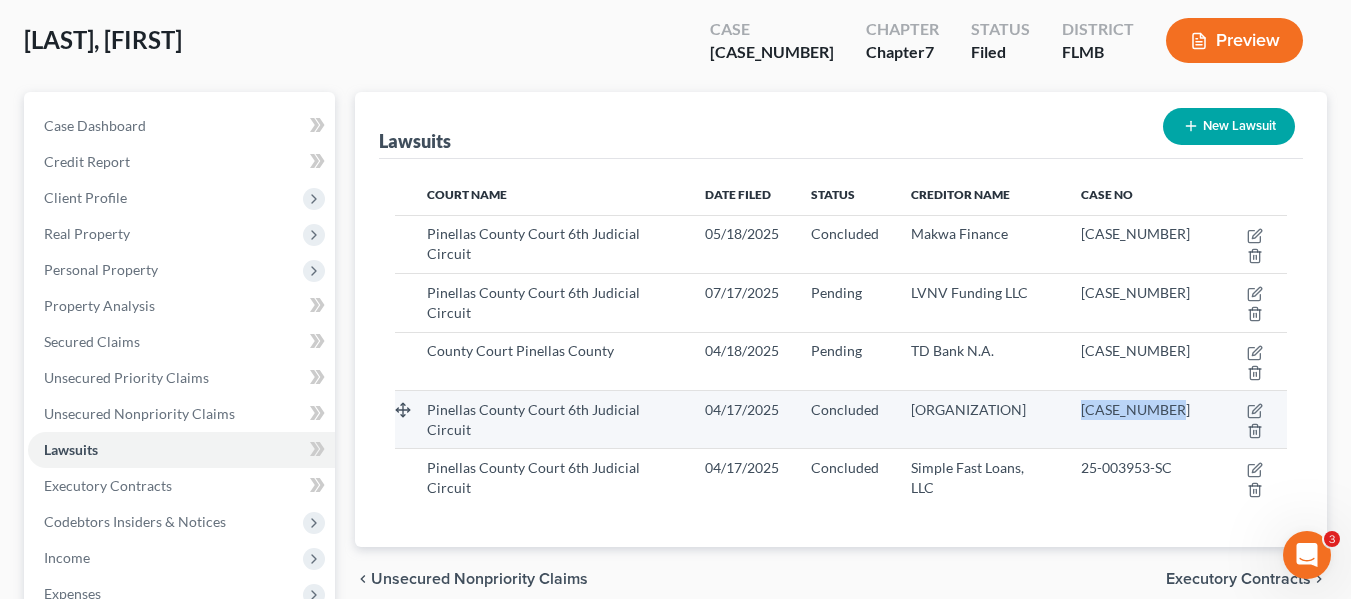drag, startPoint x: 1153, startPoint y: 425, endPoint x: 1120, endPoint y: 398, distance: 42.638012 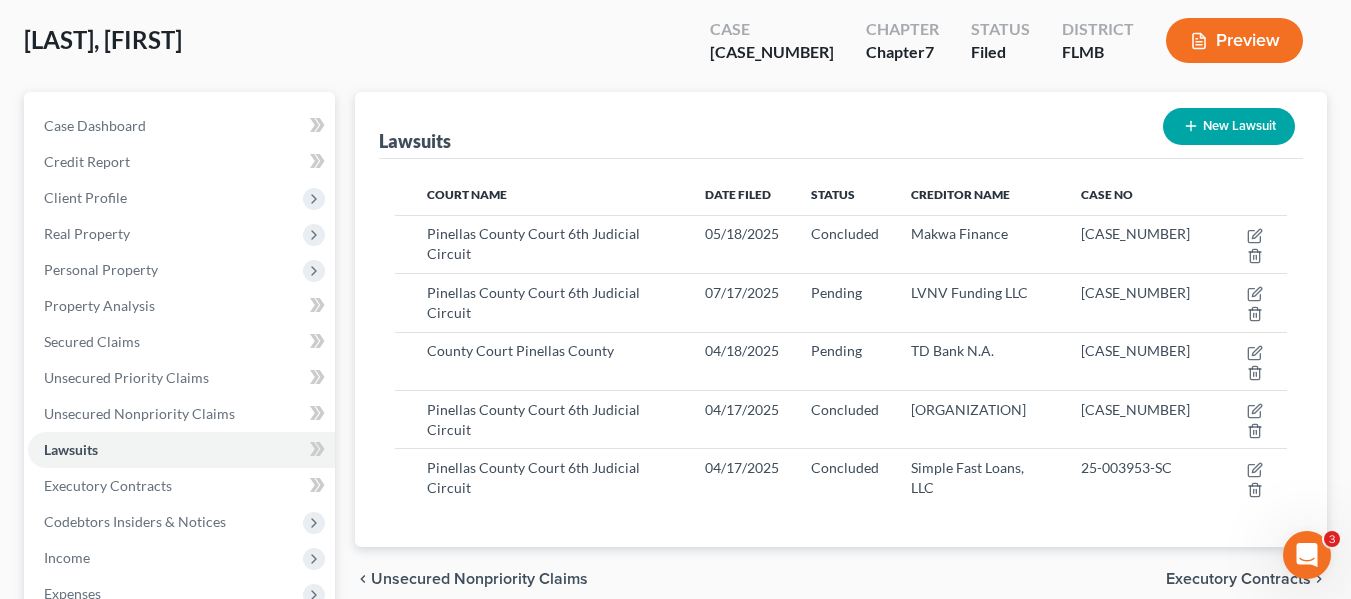 drag, startPoint x: 1134, startPoint y: 410, endPoint x: 1039, endPoint y: 182, distance: 247 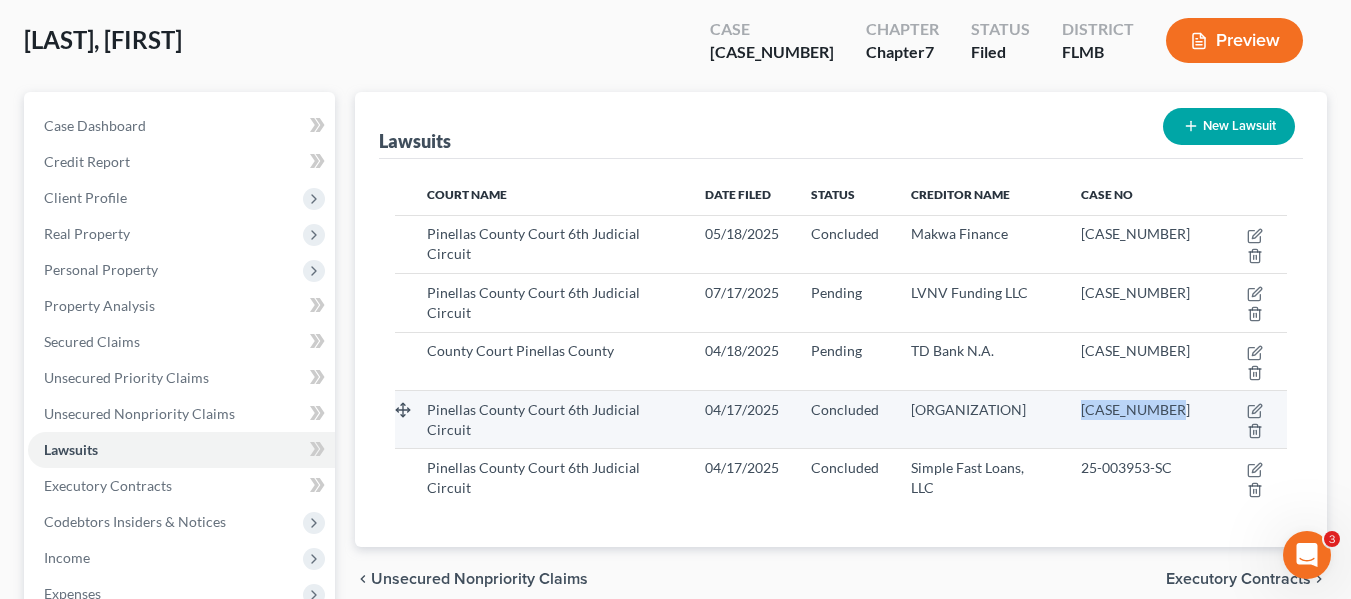 drag, startPoint x: 1150, startPoint y: 437, endPoint x: 1126, endPoint y: 405, distance: 40 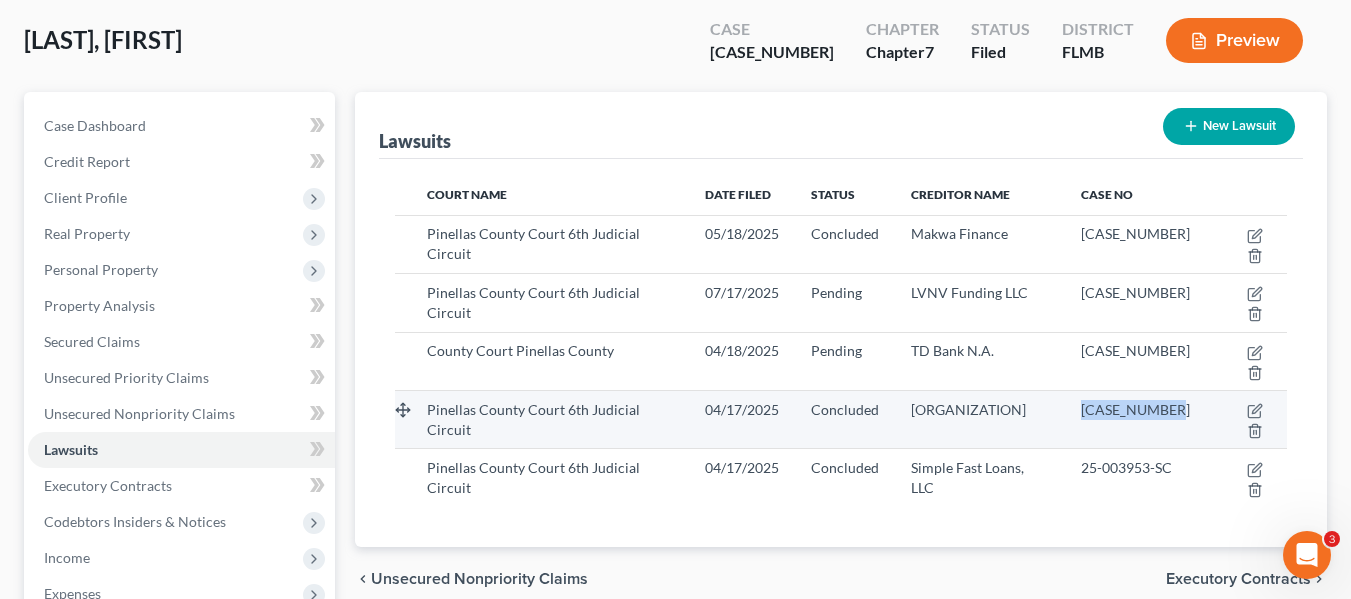 copy on "[CASE_NUMBER]" 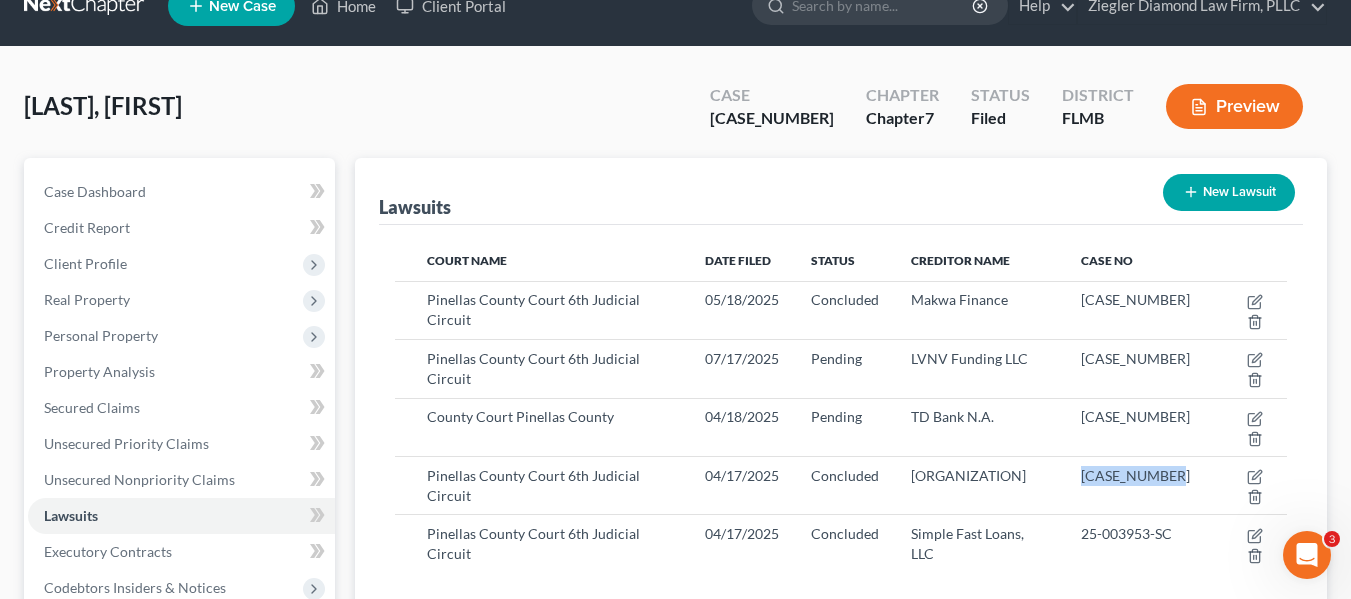 scroll, scrollTop: 0, scrollLeft: 0, axis: both 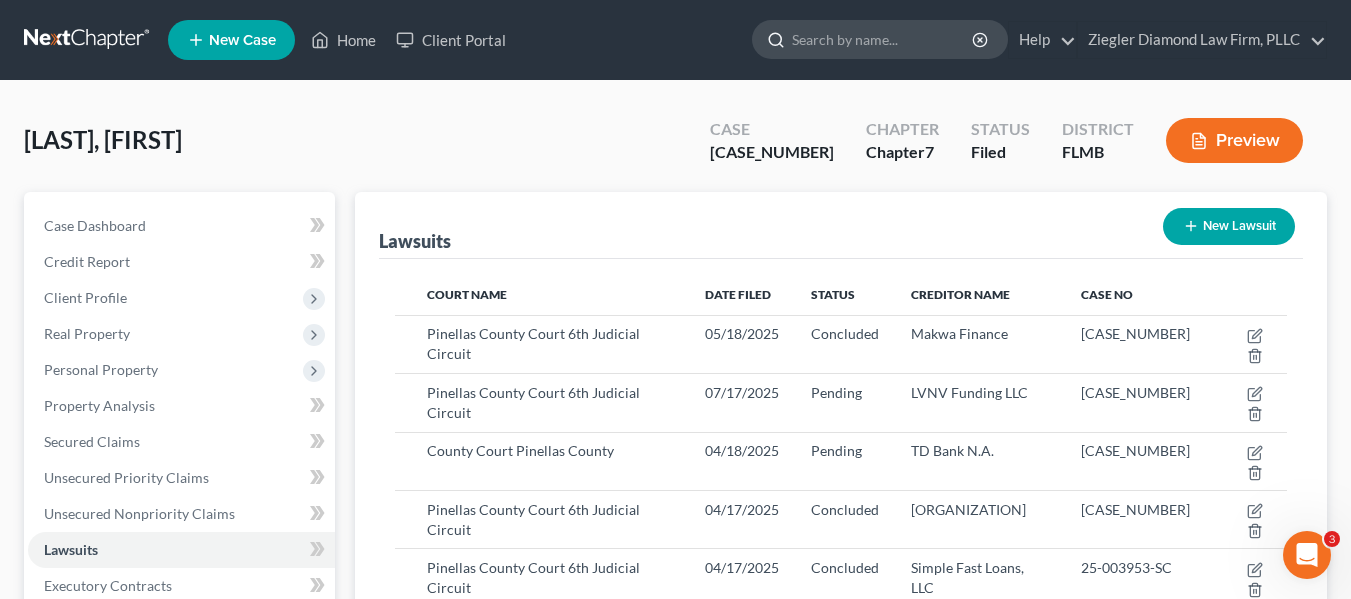 click at bounding box center [883, 39] 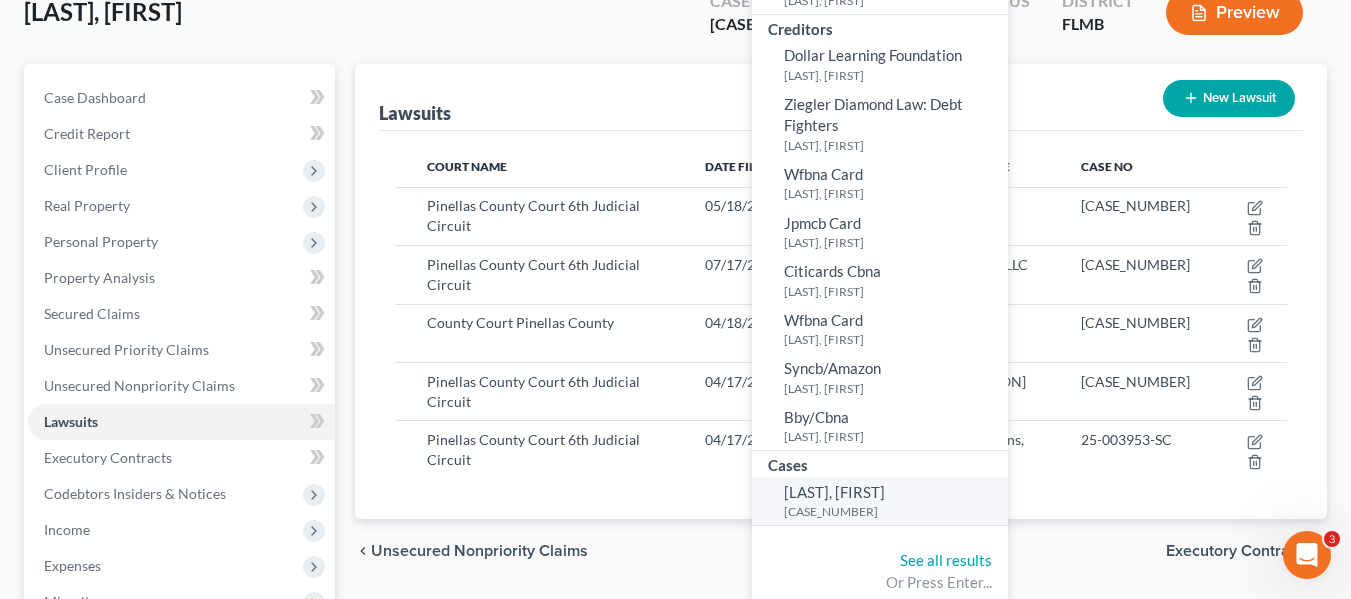 scroll, scrollTop: 200, scrollLeft: 0, axis: vertical 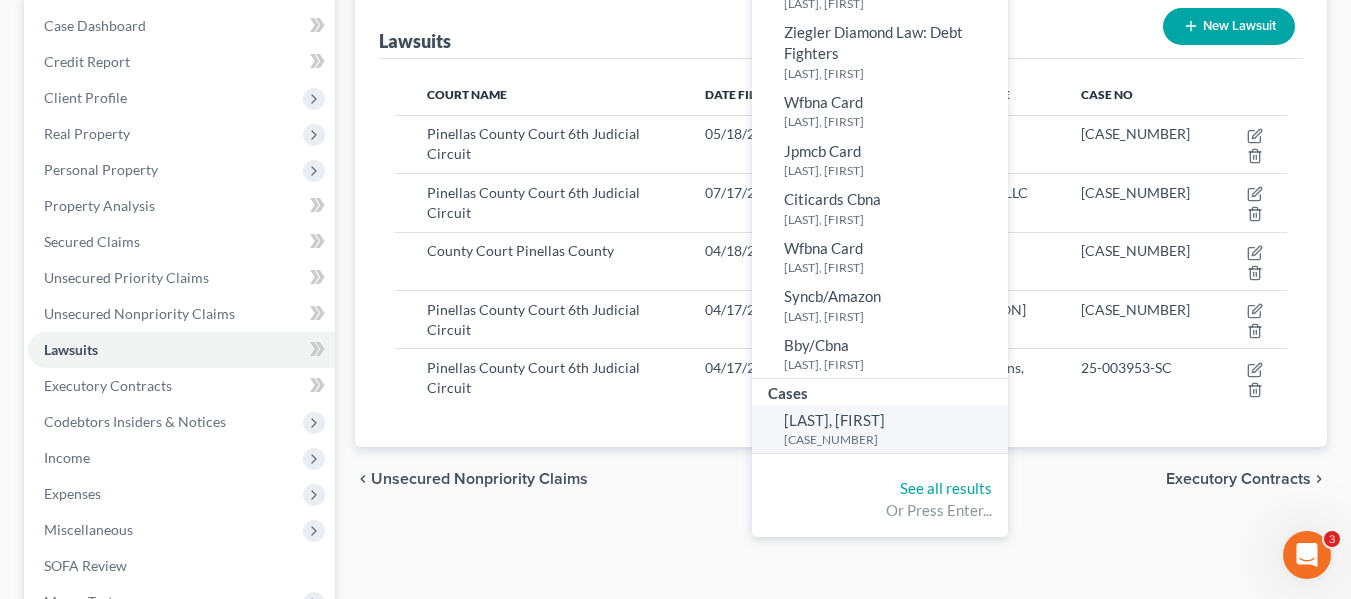 type on "[LAST] [FIRST]" 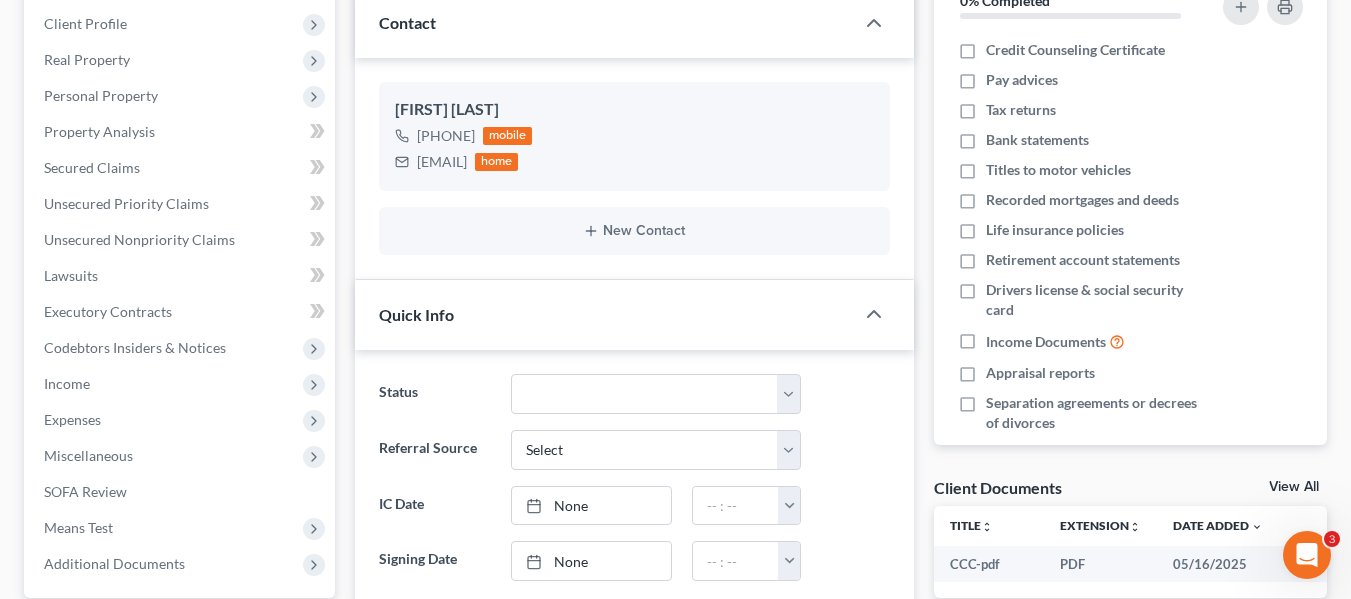scroll, scrollTop: 400, scrollLeft: 0, axis: vertical 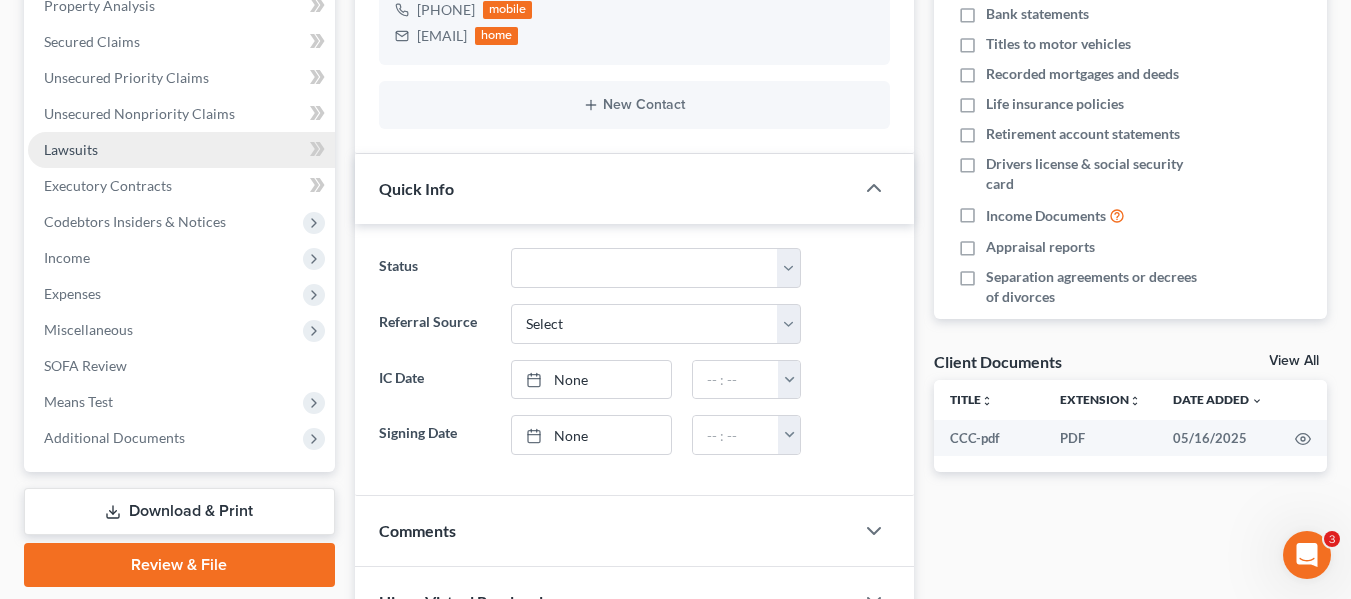 click on "Lawsuits" at bounding box center [181, 150] 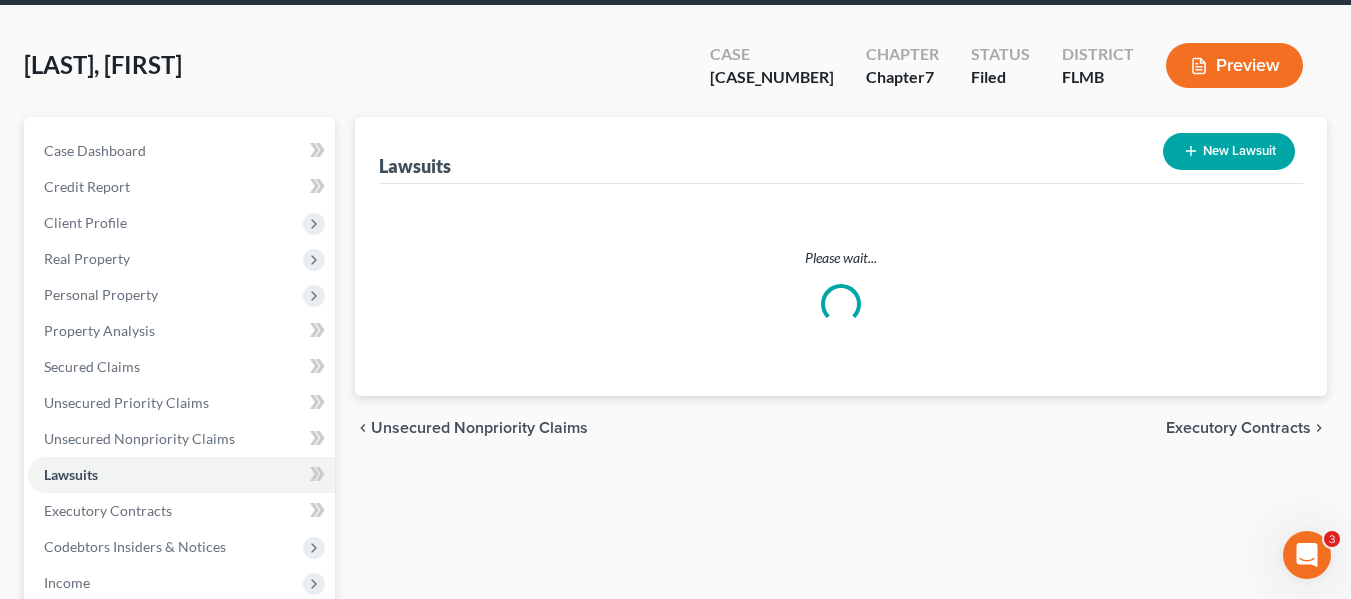 scroll, scrollTop: 0, scrollLeft: 0, axis: both 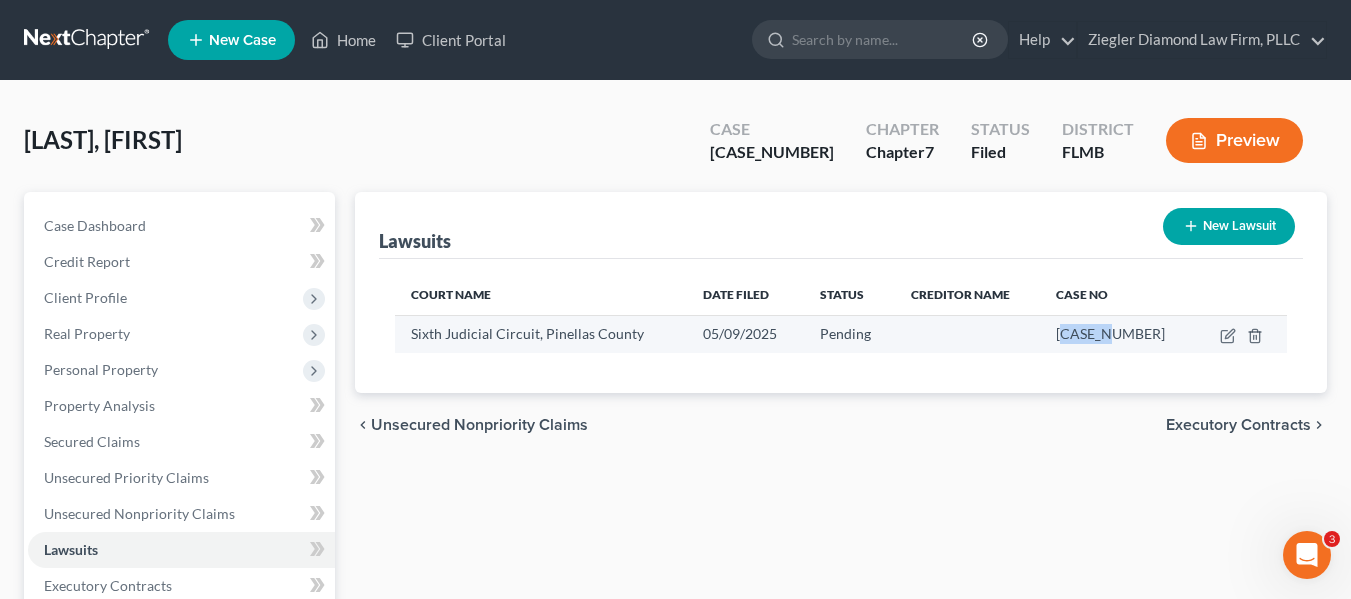 drag, startPoint x: 1075, startPoint y: 332, endPoint x: 1122, endPoint y: 342, distance: 48.052055 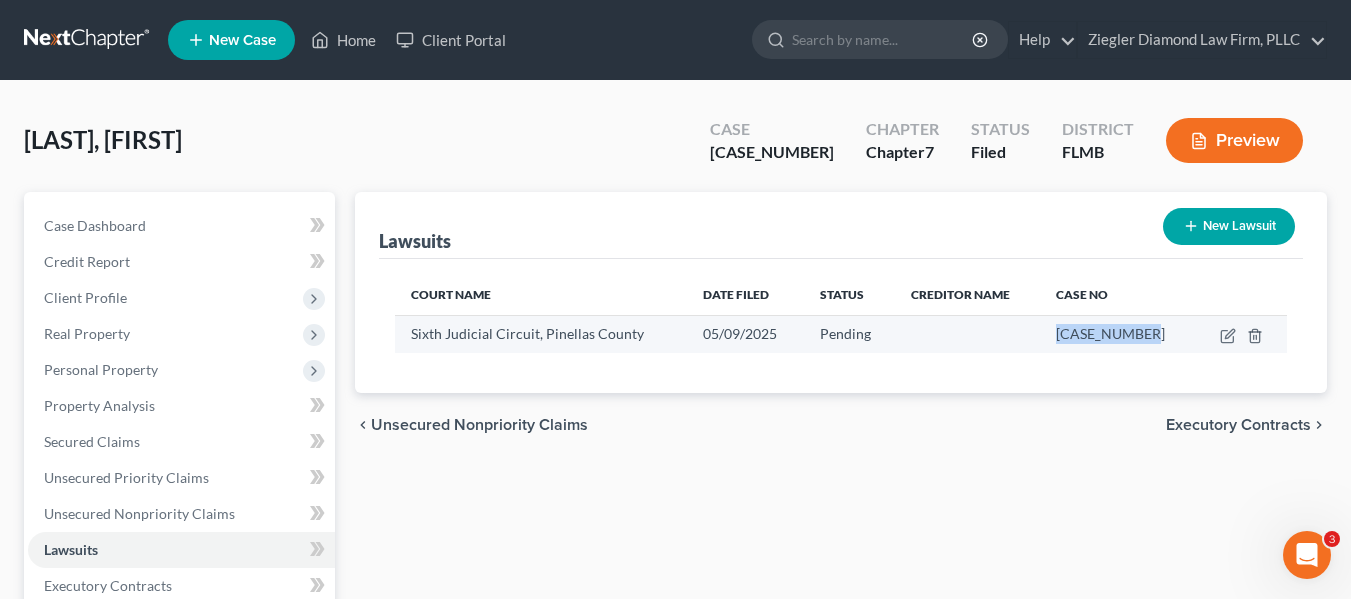 drag, startPoint x: 1163, startPoint y: 334, endPoint x: 1064, endPoint y: 315, distance: 100.80675 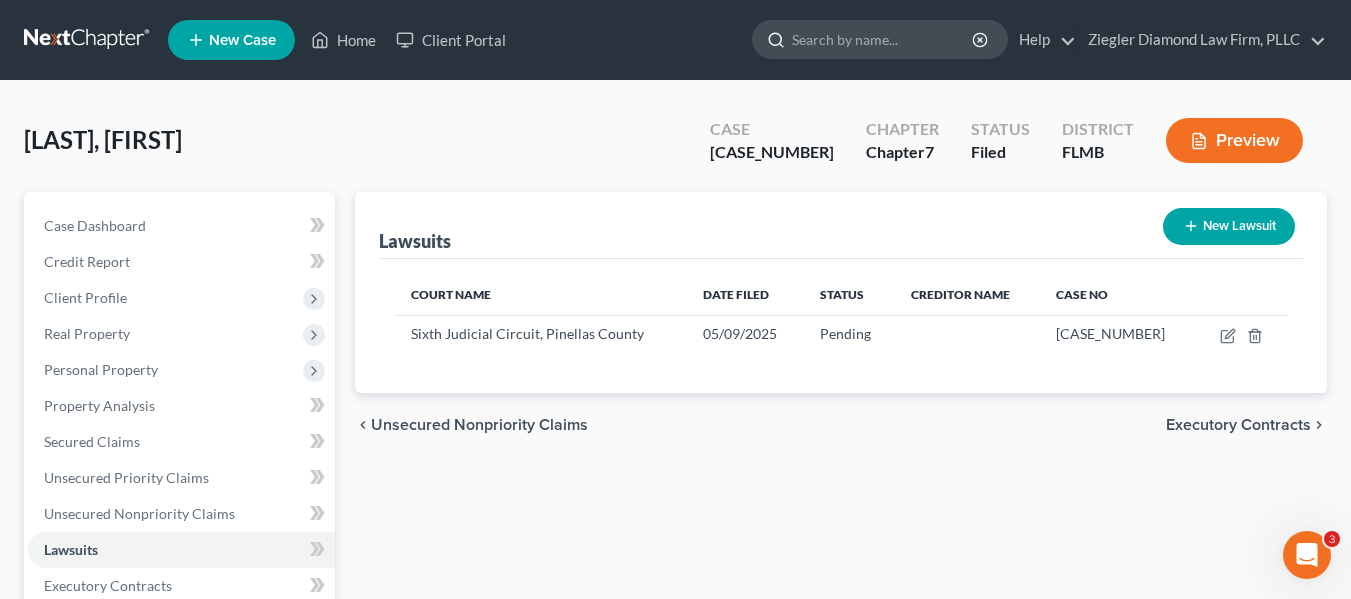 click at bounding box center [883, 39] 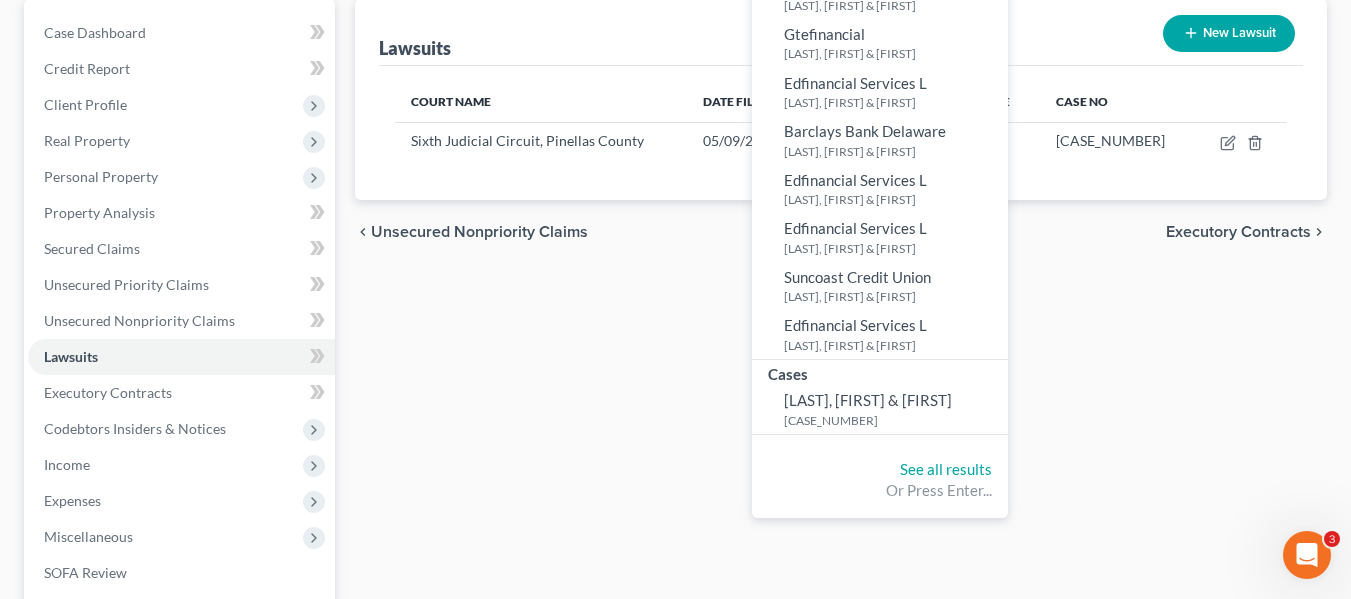 scroll, scrollTop: 200, scrollLeft: 0, axis: vertical 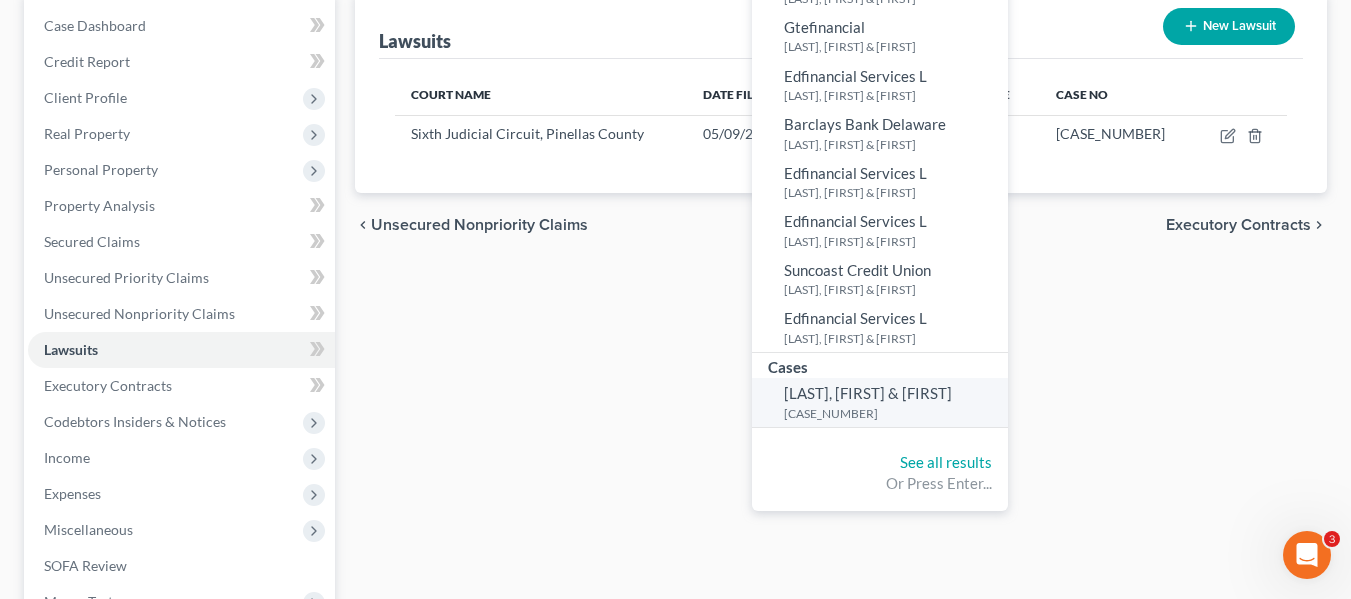 type on "[LAST]" 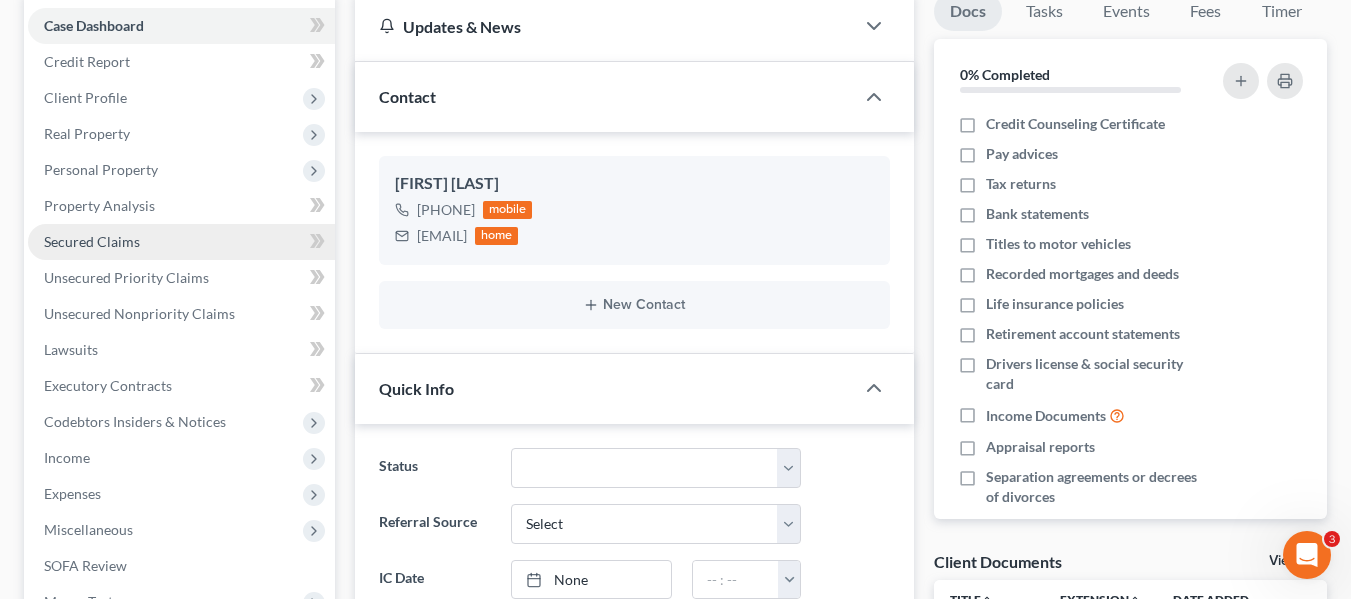 scroll, scrollTop: 0, scrollLeft: 0, axis: both 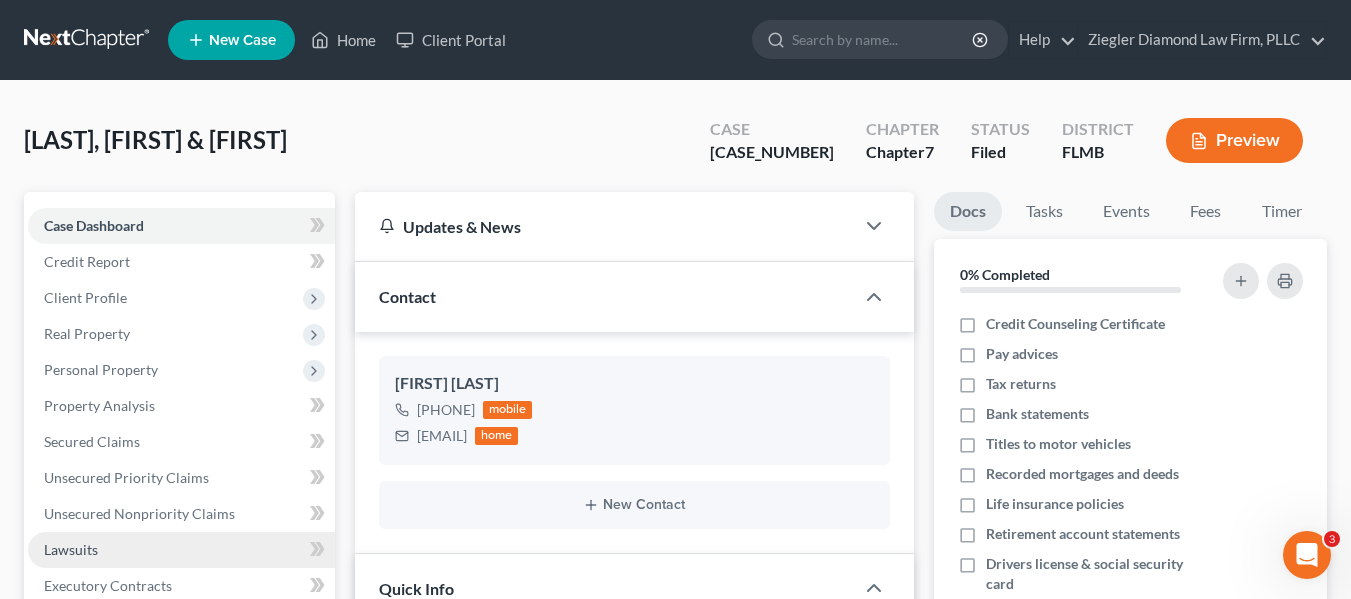 click on "Lawsuits" at bounding box center (181, 550) 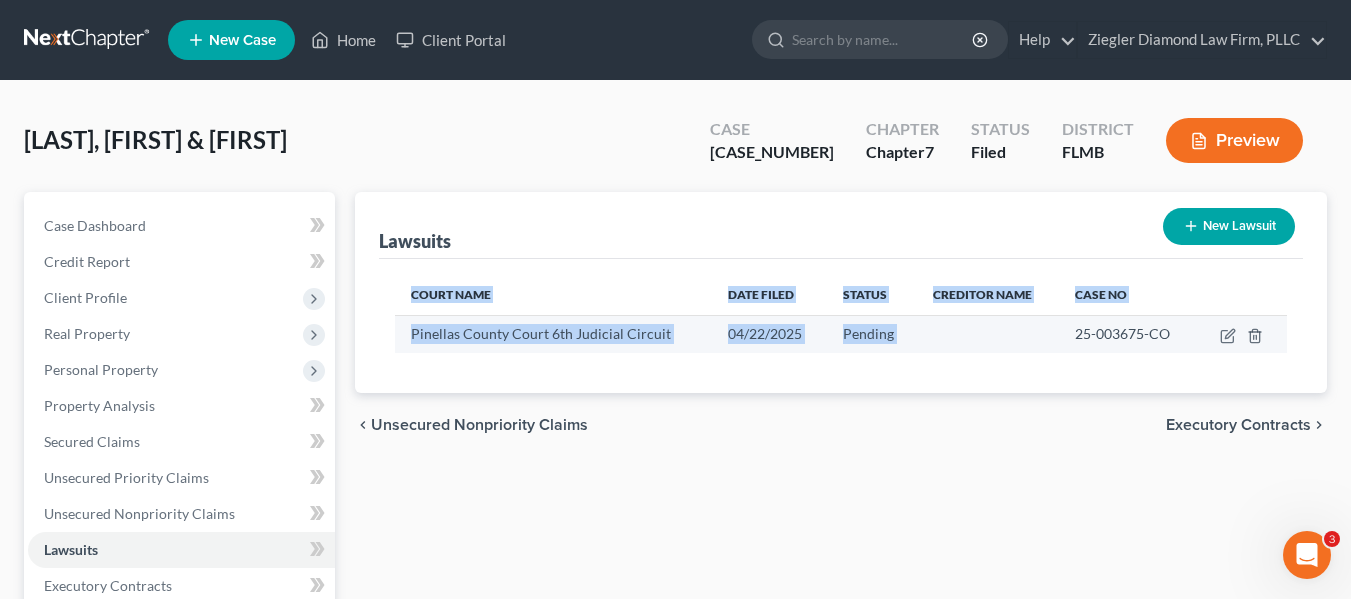 drag, startPoint x: 1076, startPoint y: 334, endPoint x: 1164, endPoint y: 348, distance: 89.106674 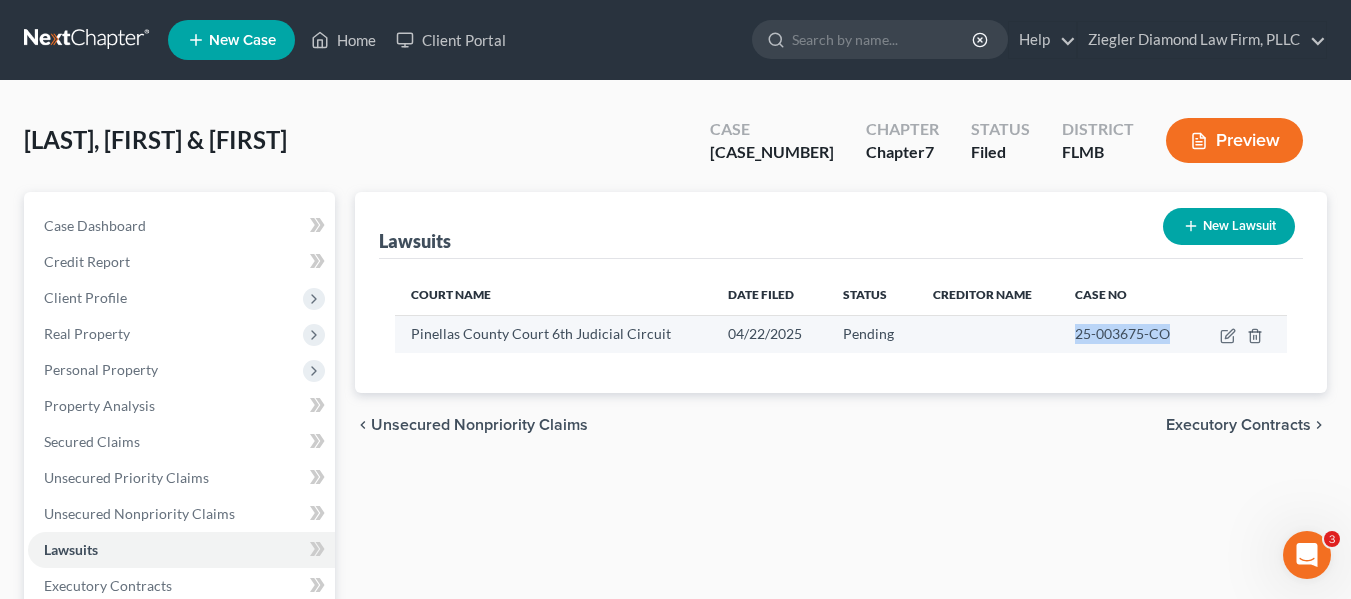 drag, startPoint x: 1158, startPoint y: 332, endPoint x: 1073, endPoint y: 328, distance: 85.09406 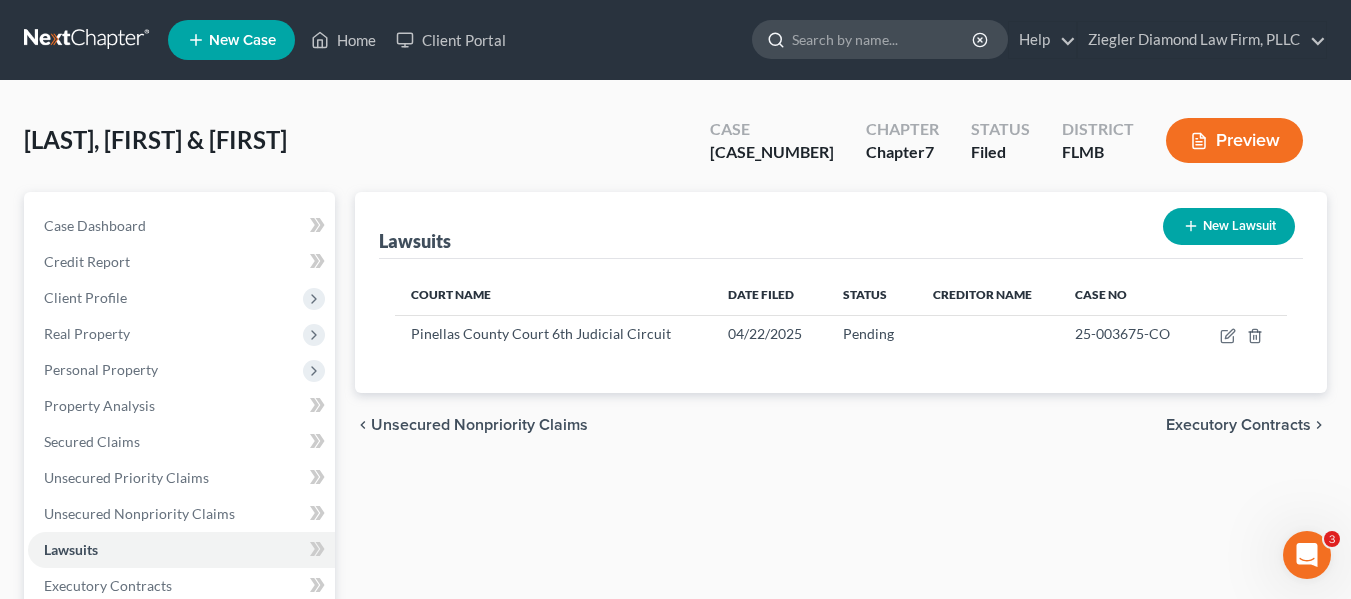 click at bounding box center [883, 39] 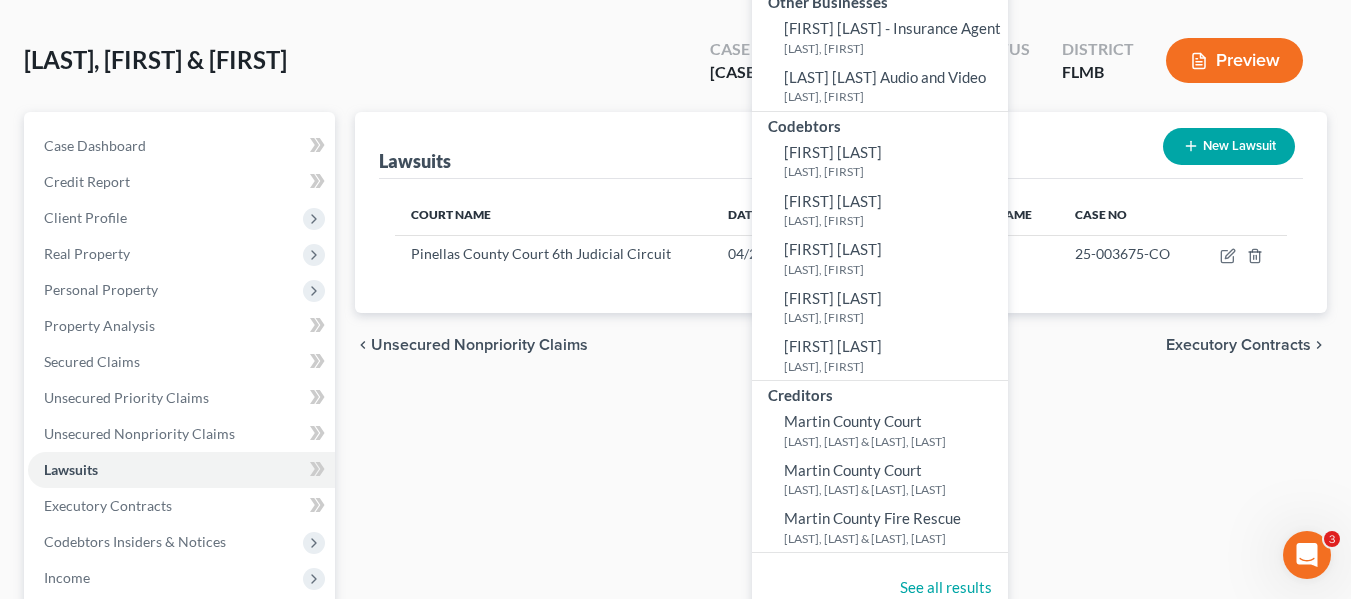scroll, scrollTop: 200, scrollLeft: 0, axis: vertical 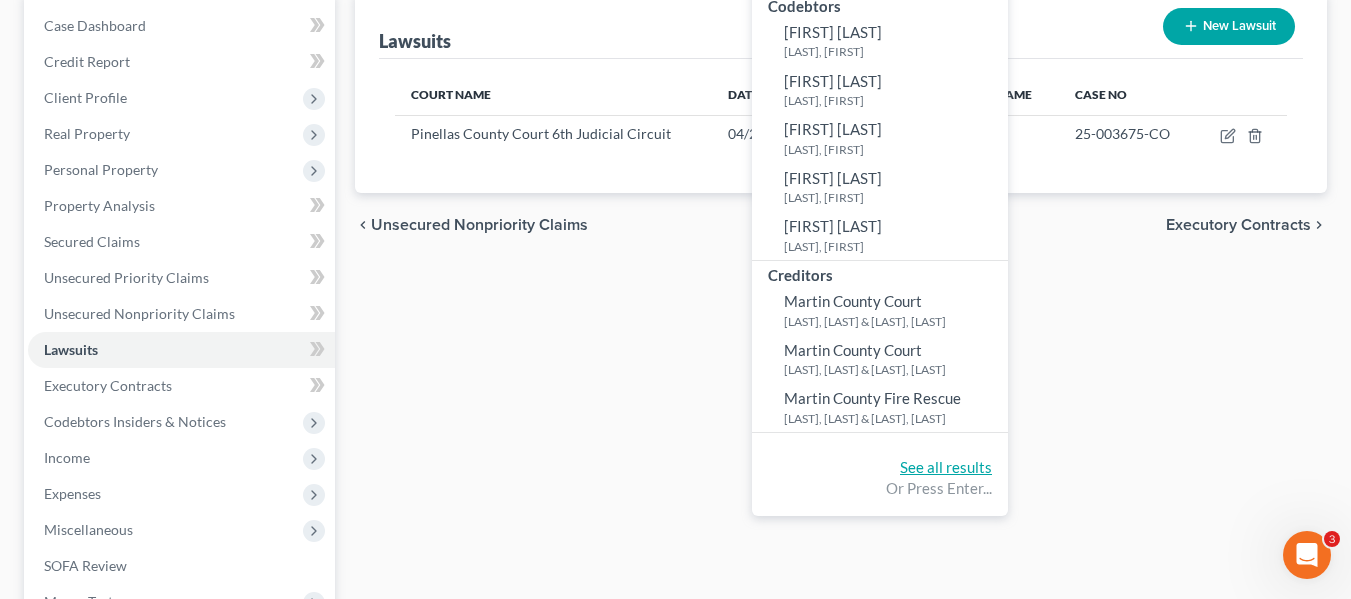 type on "martin" 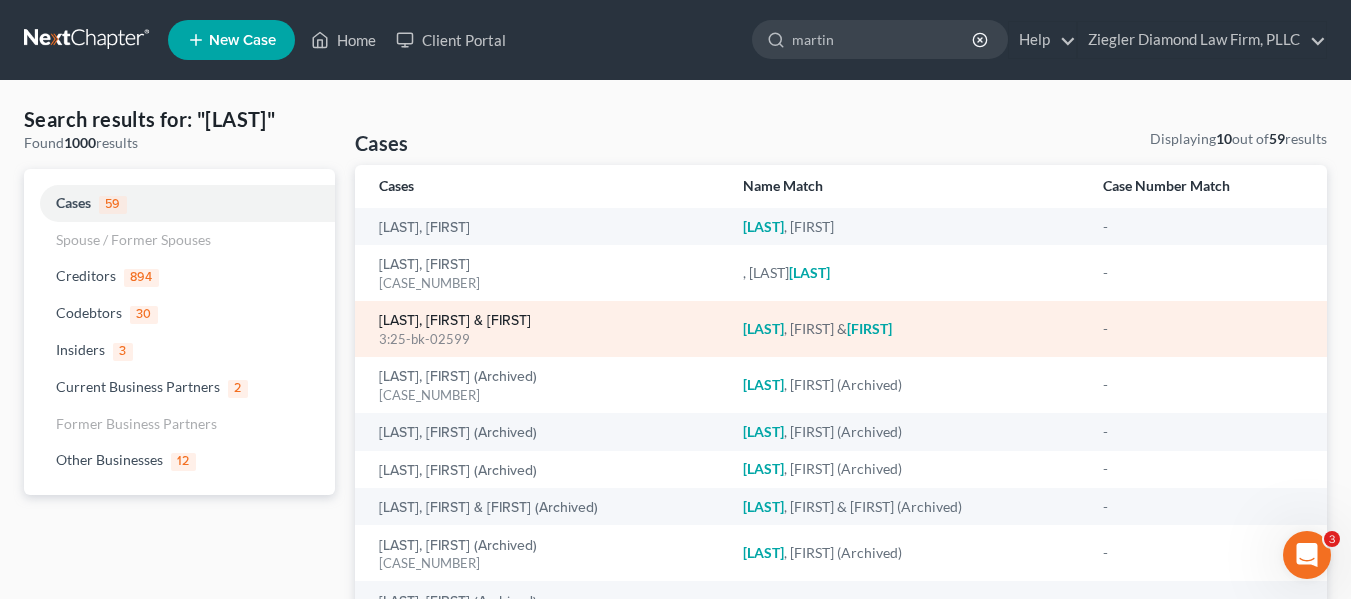 click on "[LAST], [FIRST] & [FIRST]" at bounding box center (455, 321) 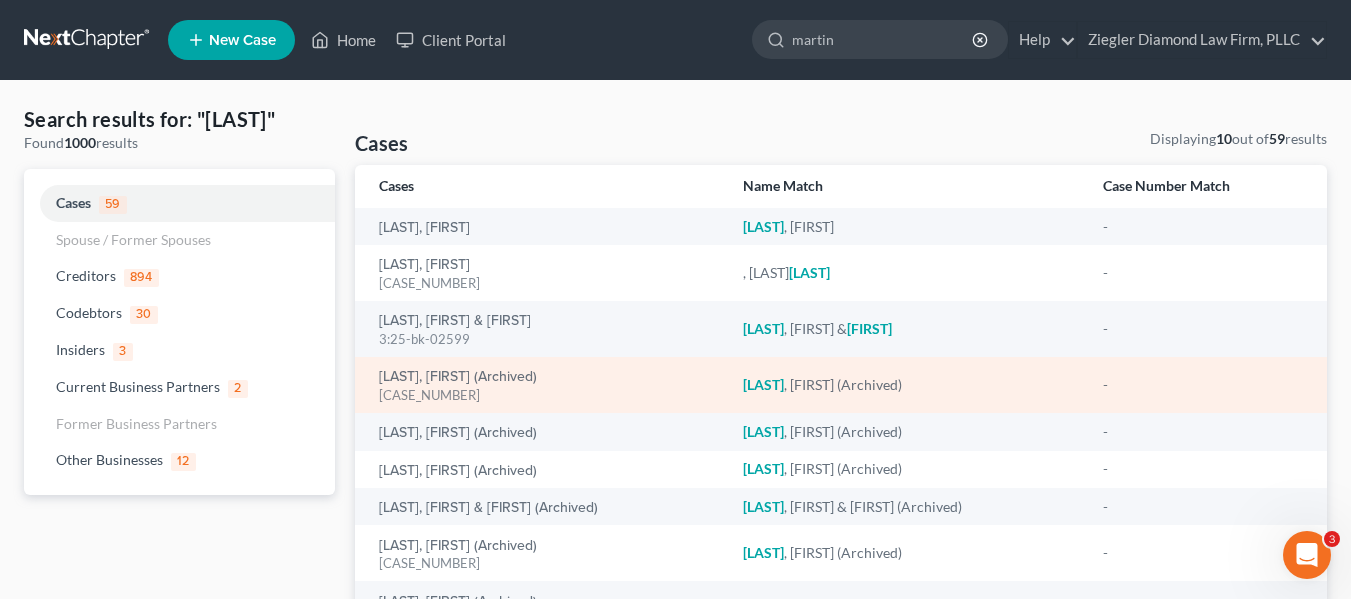 type 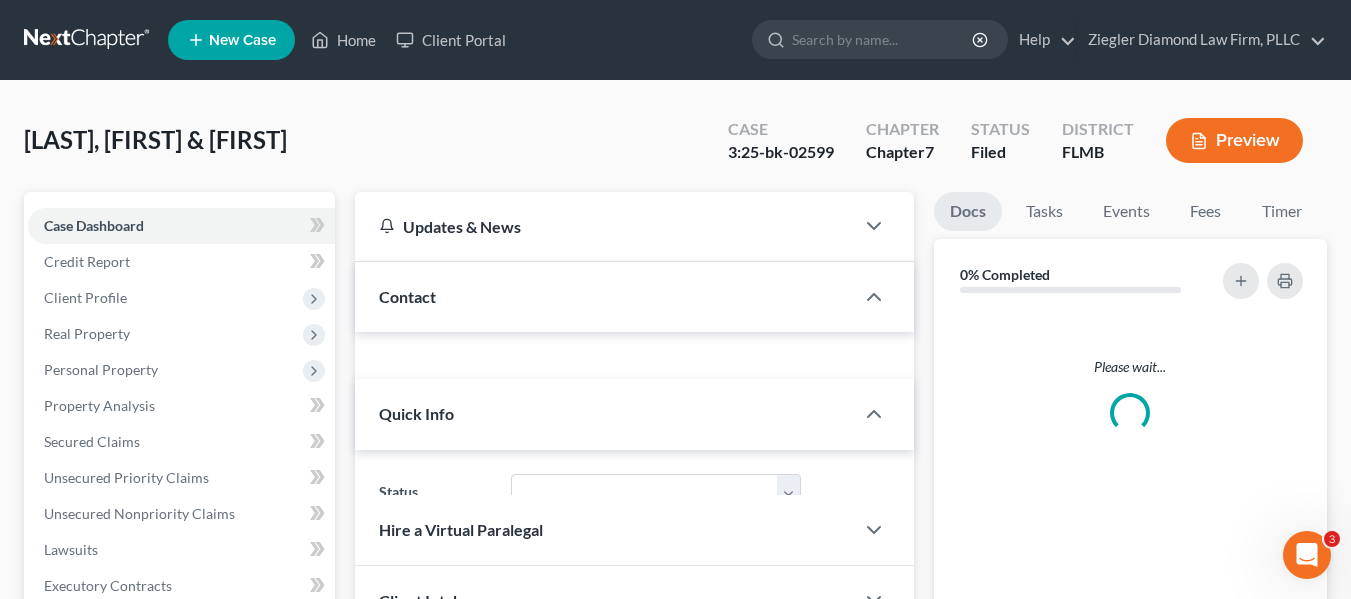 click on "Updates & News × District Notes Take a look at NextChapter's District Notes to see all available forms, plans, and filing options for your court as well as any updates that are coming soon! New Local Forms for FLSB: The Debtor Certificate of Compliance and Request for Confirmation of Chapter 13 Plan form can now be automatically generated in NextChapter. Simply go to Additional Documents > Court Forms Library and click Create next to that form. Once created, a copy is saved in the Client Document Storage. Need Help Preparing and Filing this Case? Simply click on the “Hire a Virtual Paralegal” option below! Contact Please wait... Please wait... Quick Info Status Referral Source Select Word Of Mouth Previous Clients Direct Mail Website Google Search Modern Attorney Other (specify) Comments Please wait..." at bounding box center [634, 449] 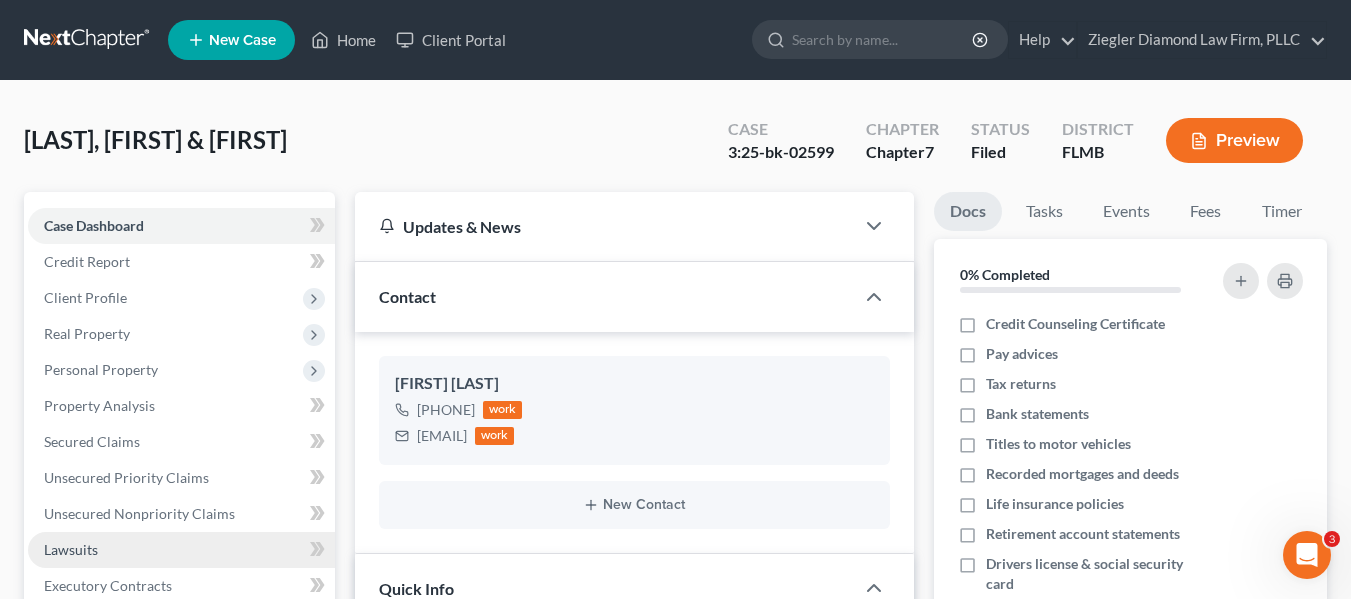 click on "Lawsuits" at bounding box center (181, 550) 